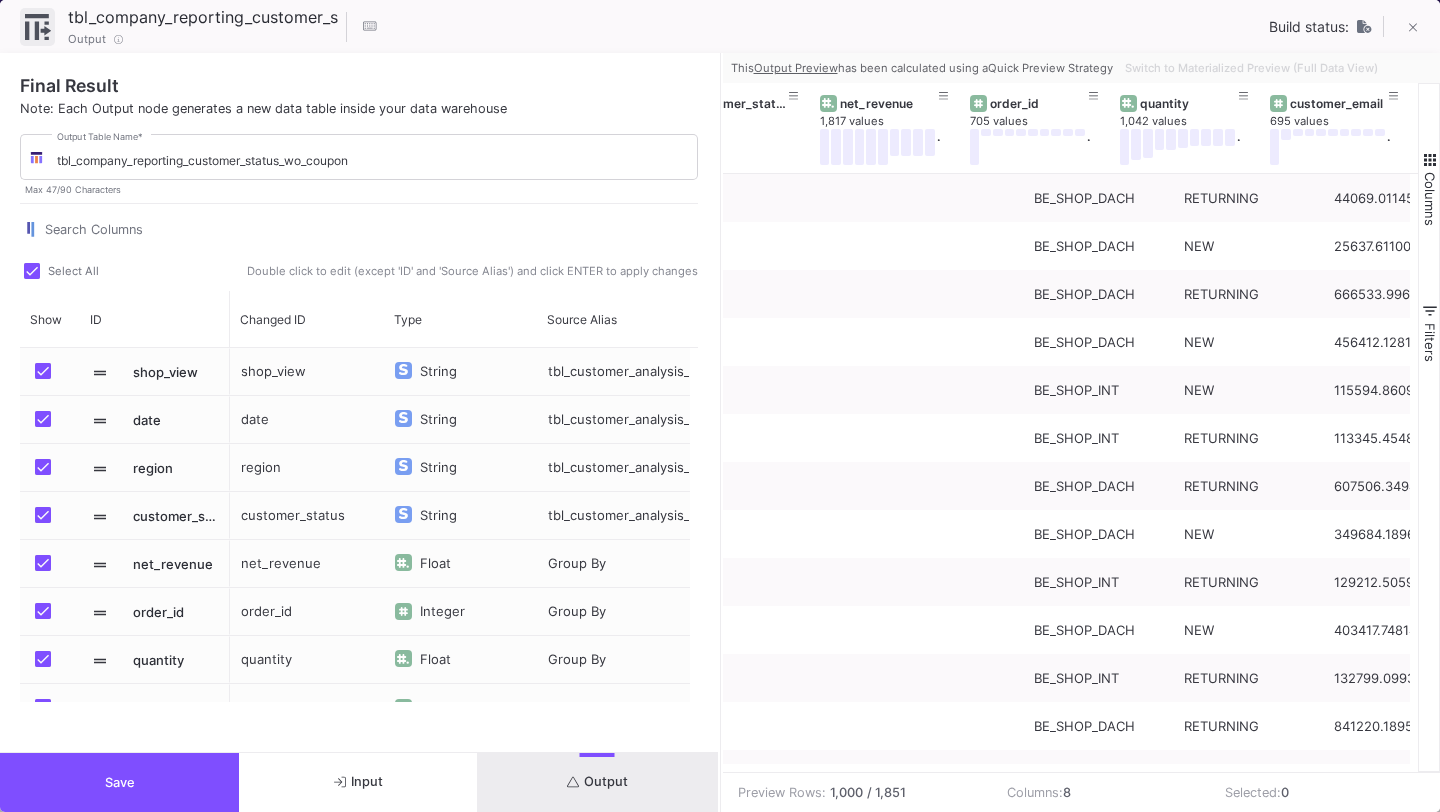 scroll, scrollTop: 0, scrollLeft: 0, axis: both 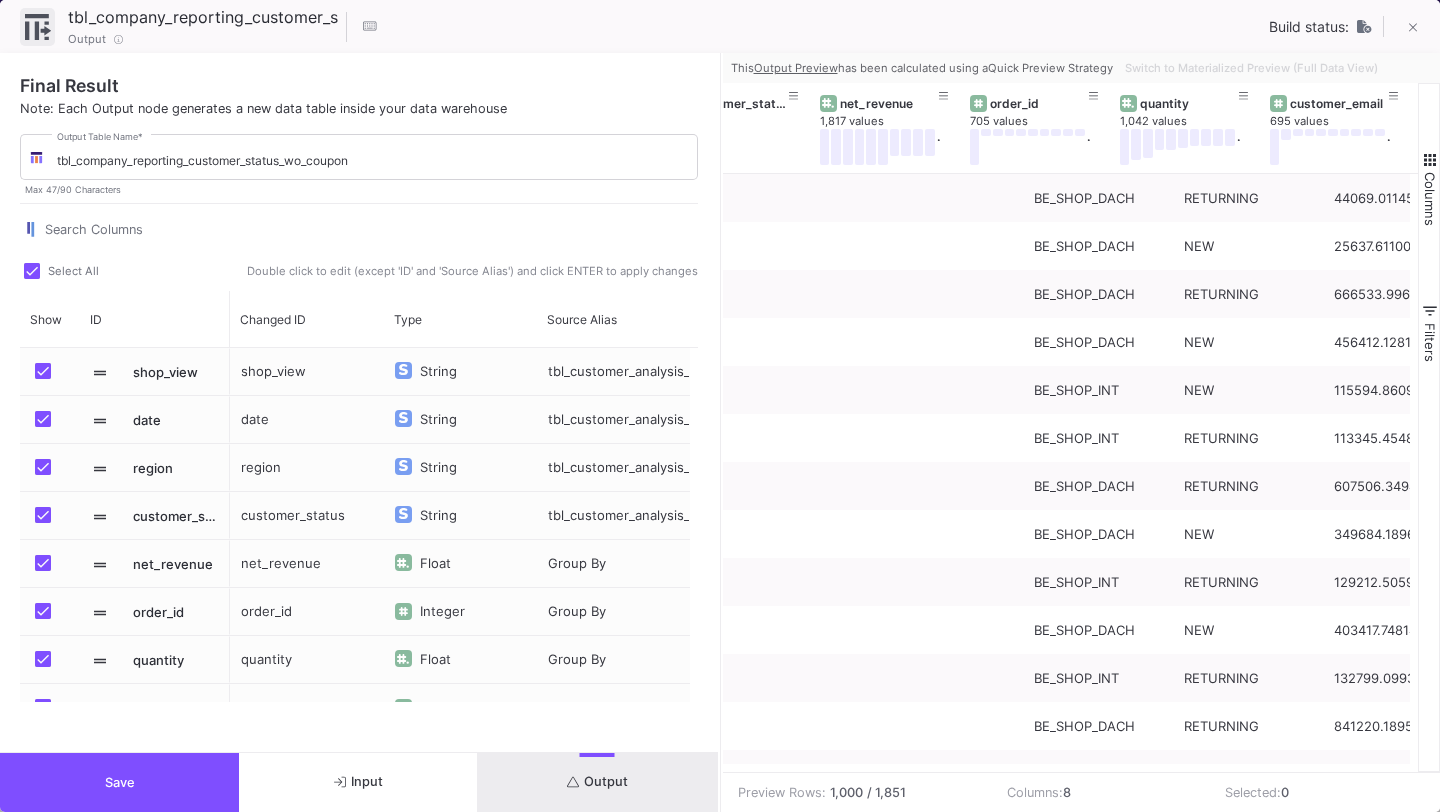 click on "Save" at bounding box center [119, 782] 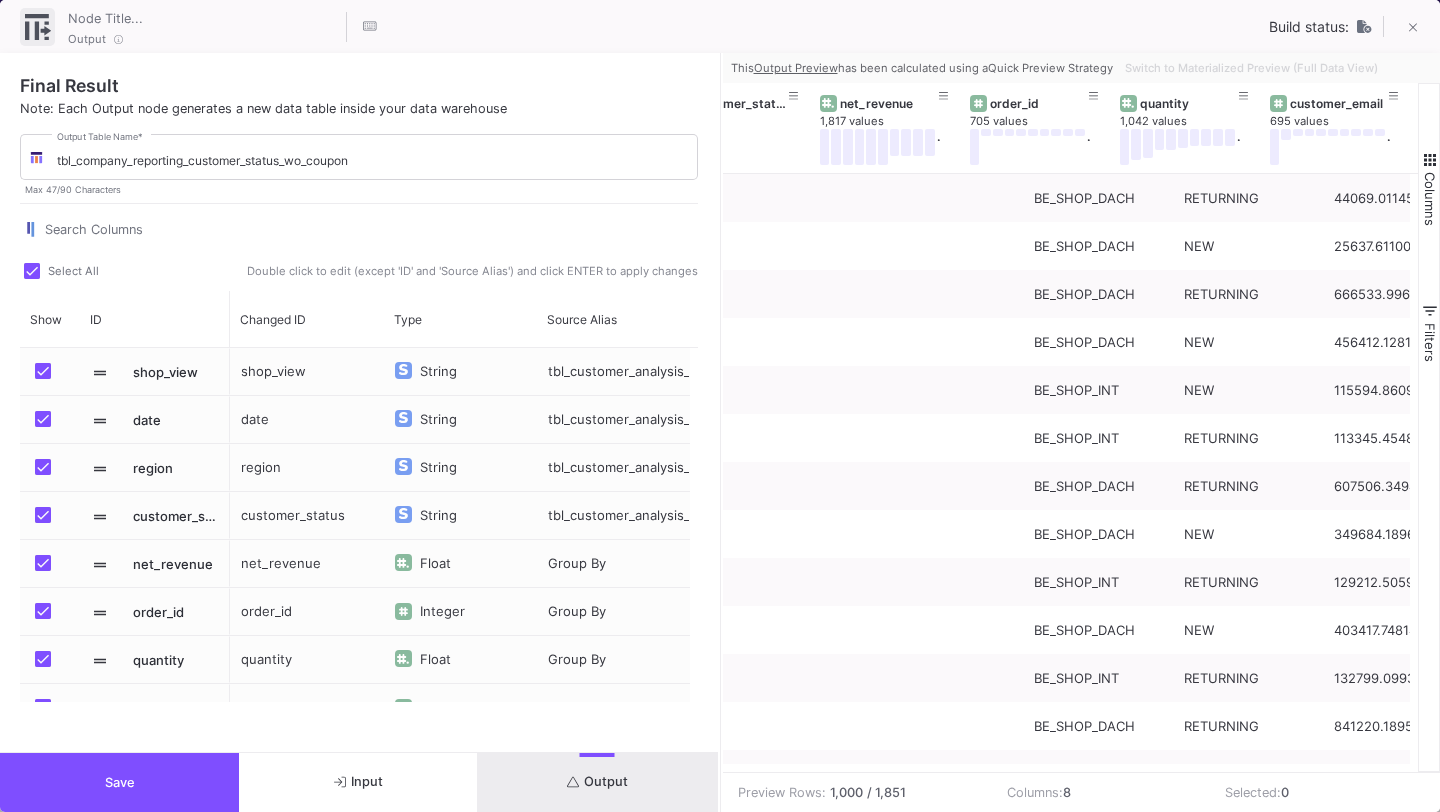 scroll, scrollTop: 0, scrollLeft: 512, axis: horizontal 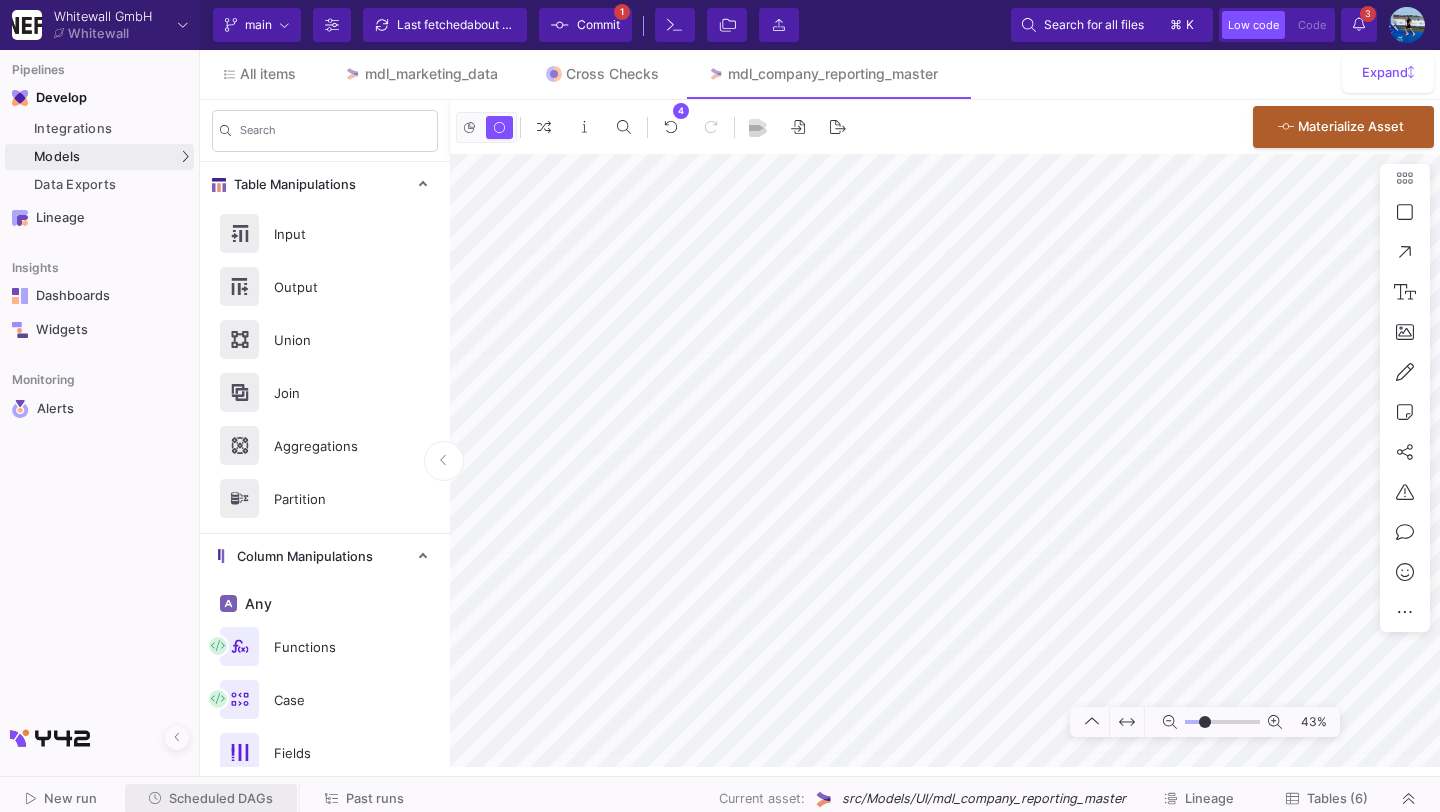 click on "Scheduled DAGs" 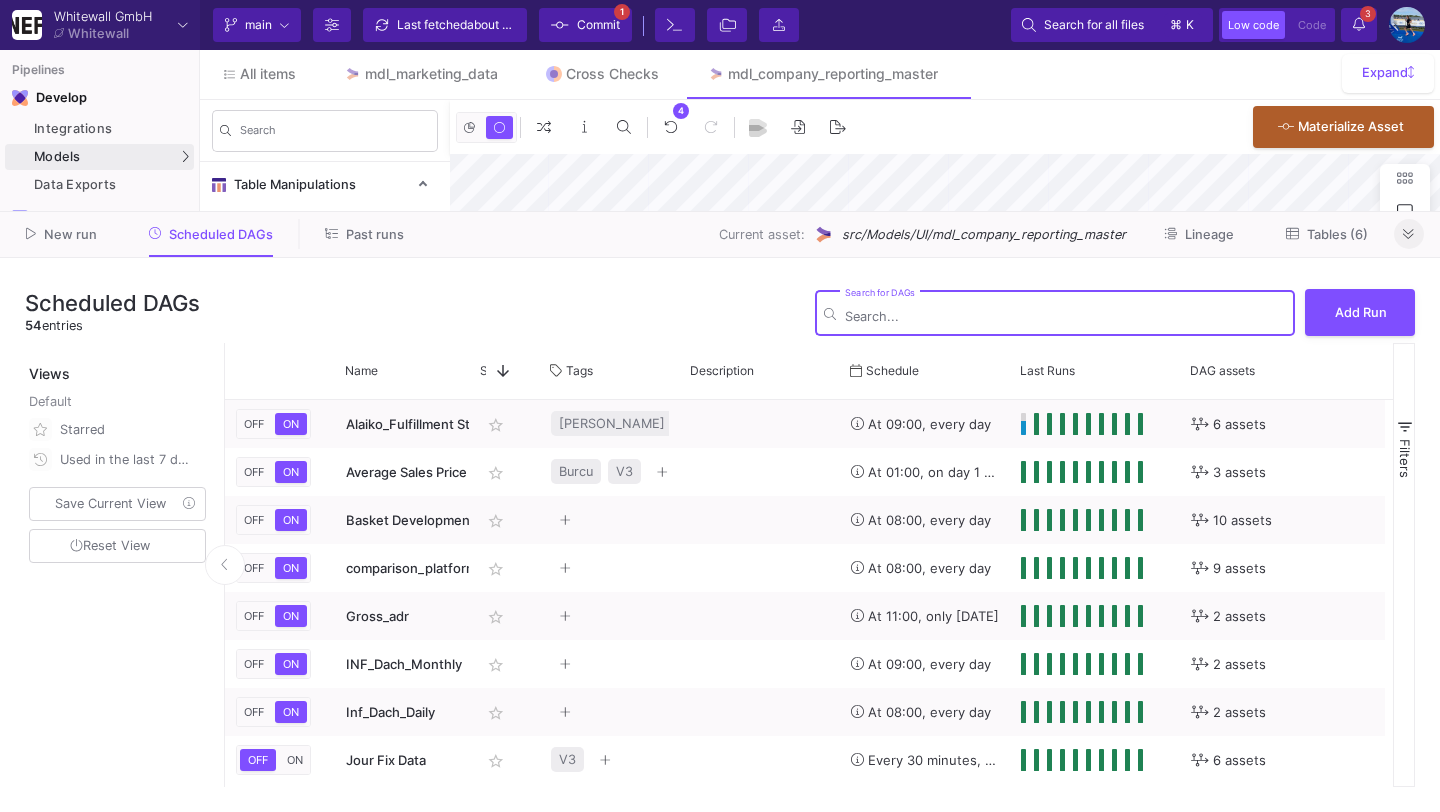 click 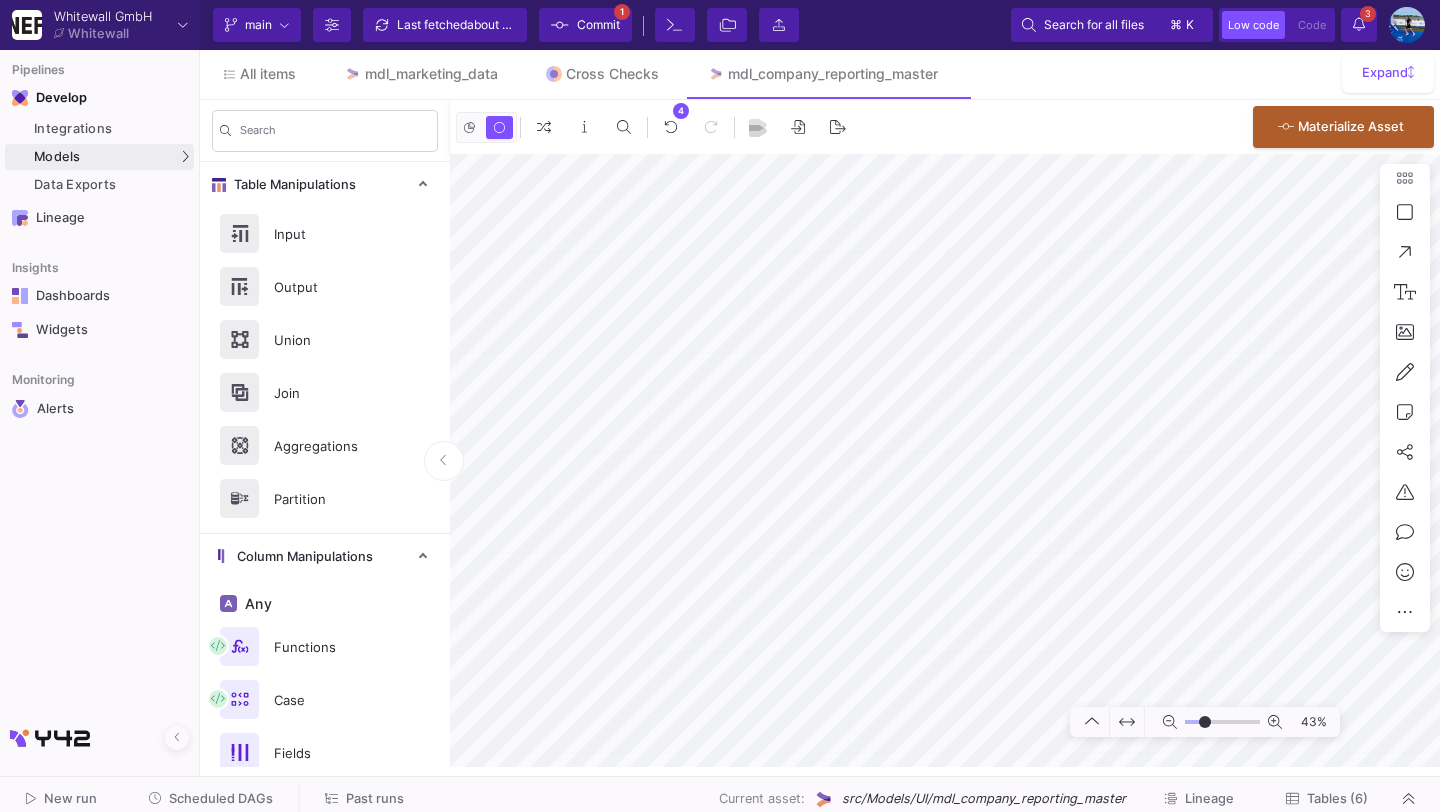 click on "Scheduled DAGs" 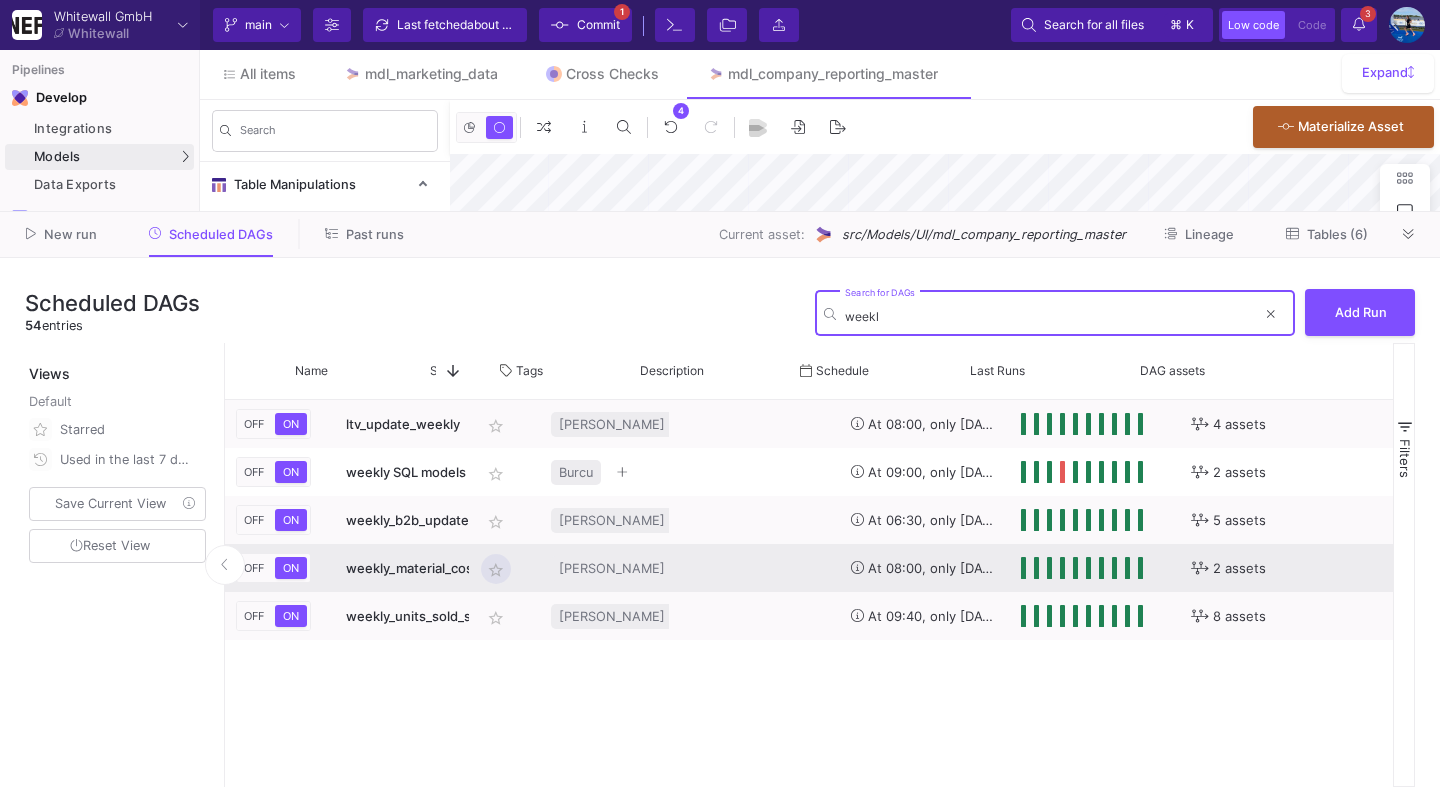 scroll, scrollTop: 0, scrollLeft: 279, axis: horizontal 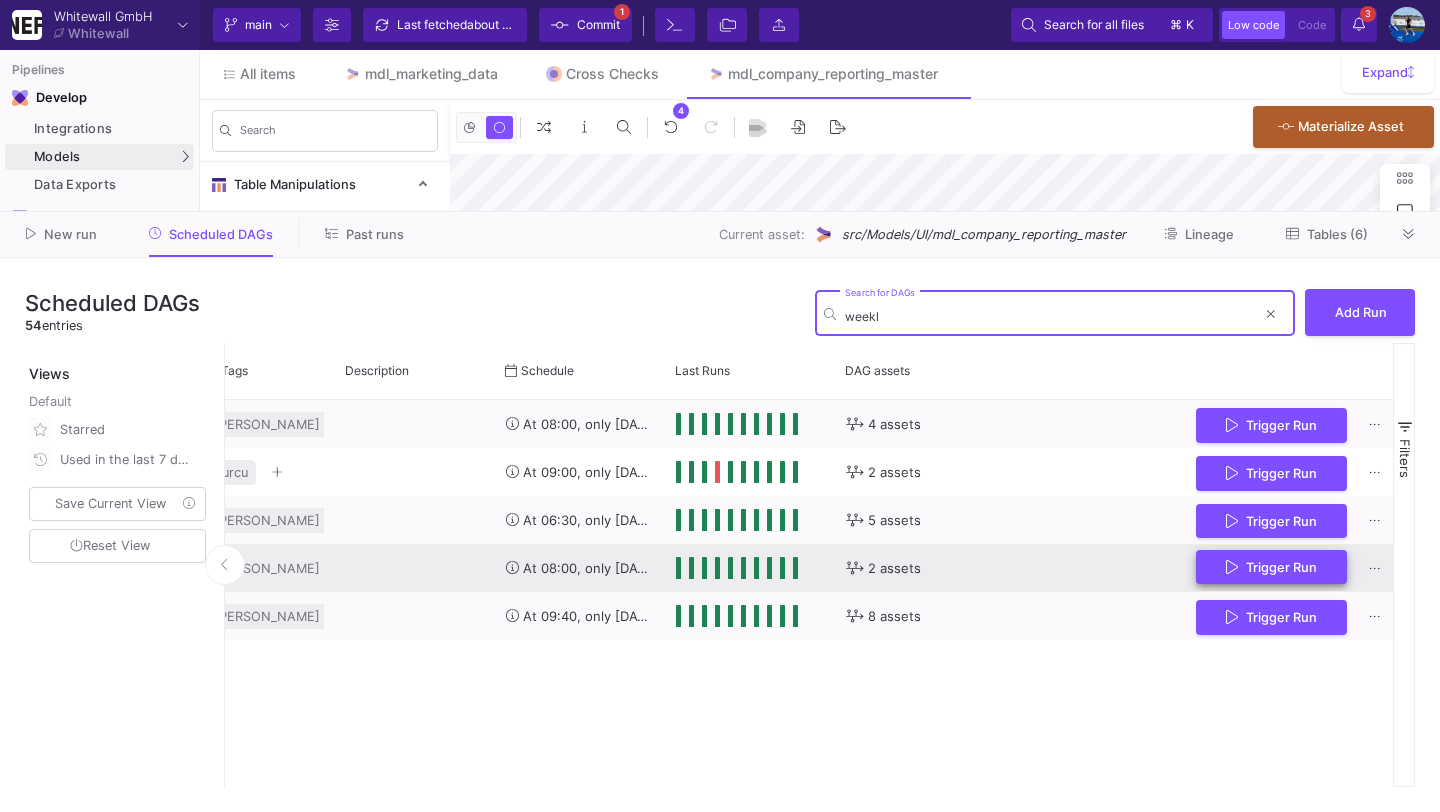 type on "weekl" 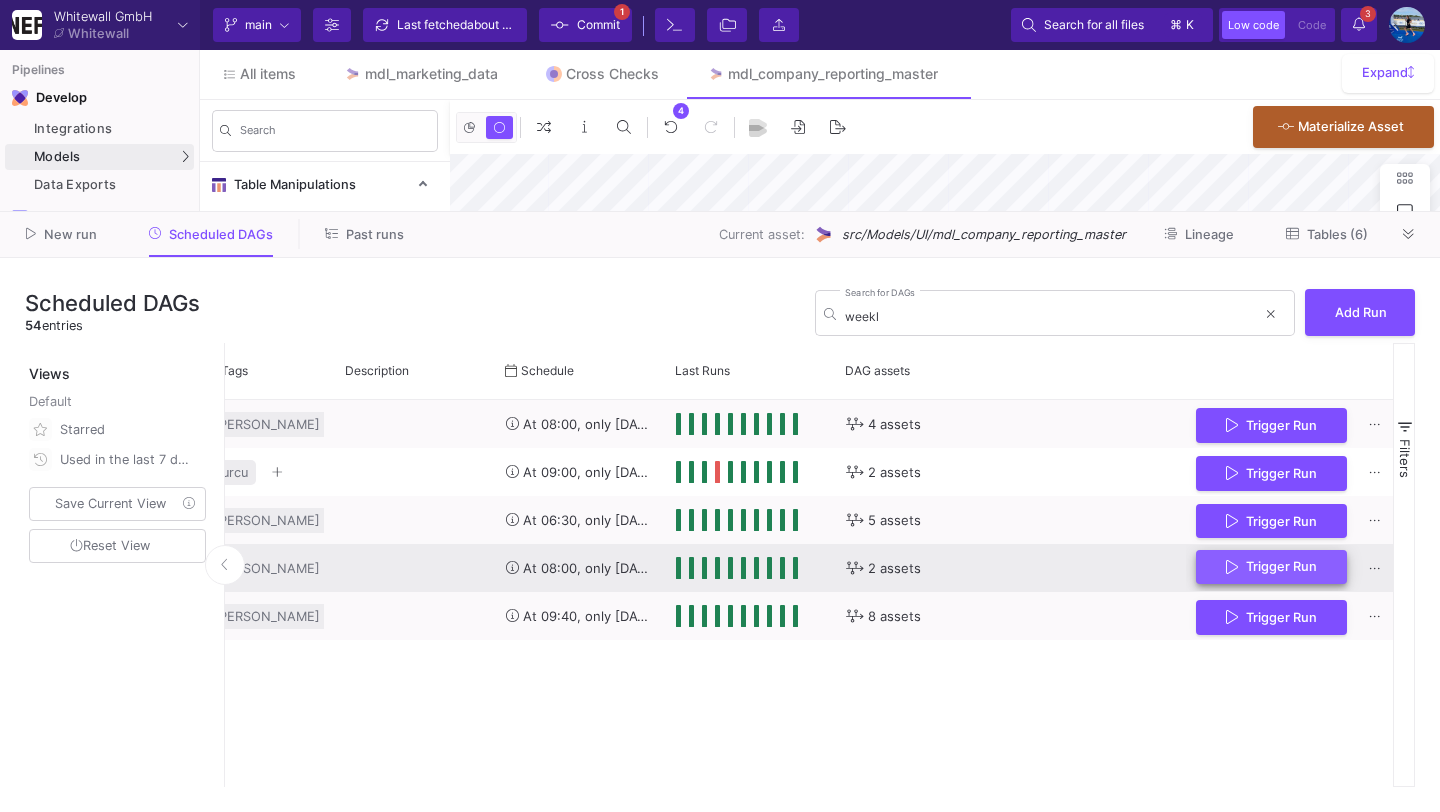 click on "Trigger Run" at bounding box center (1271, 567) 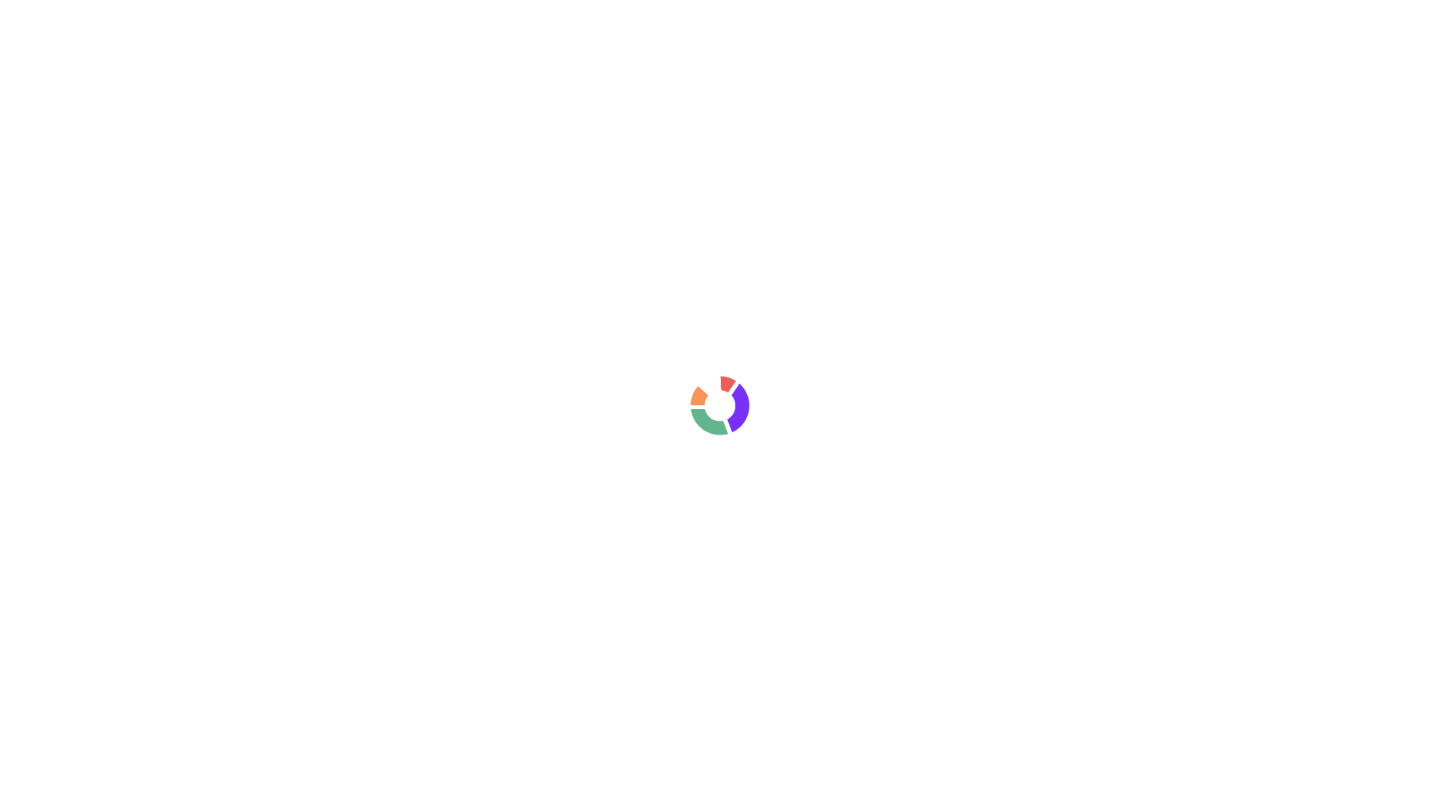 scroll, scrollTop: 0, scrollLeft: 0, axis: both 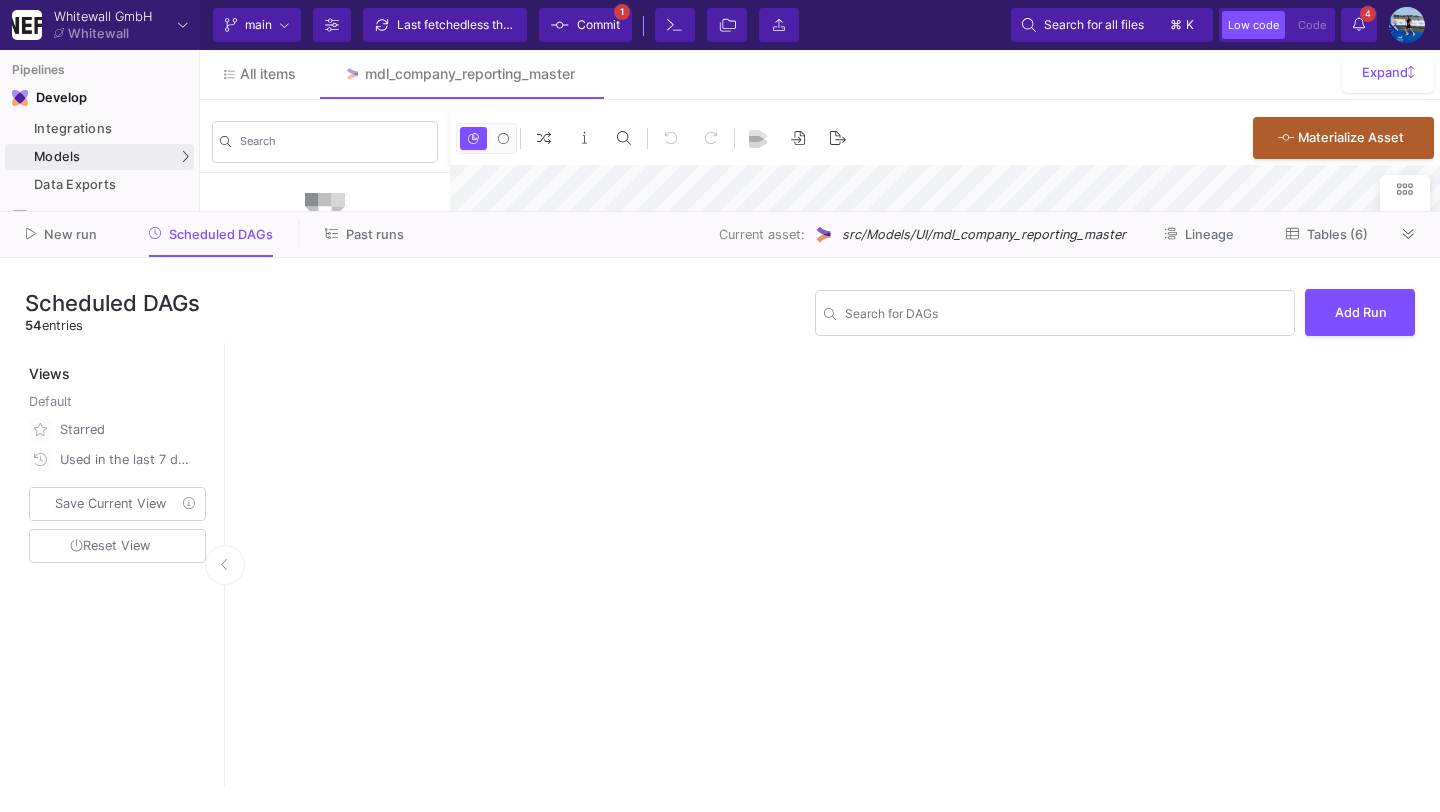 type on "0" 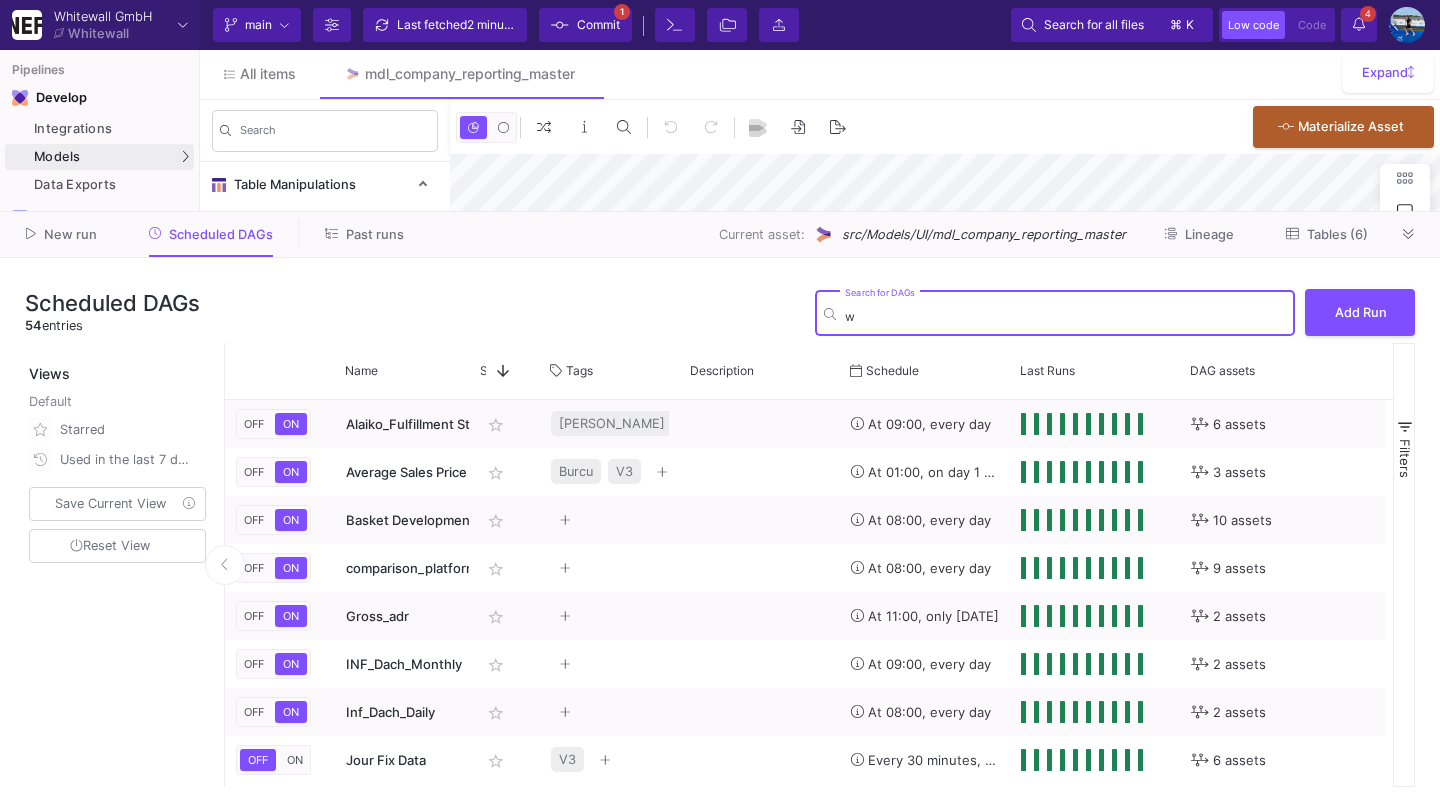 type on "we" 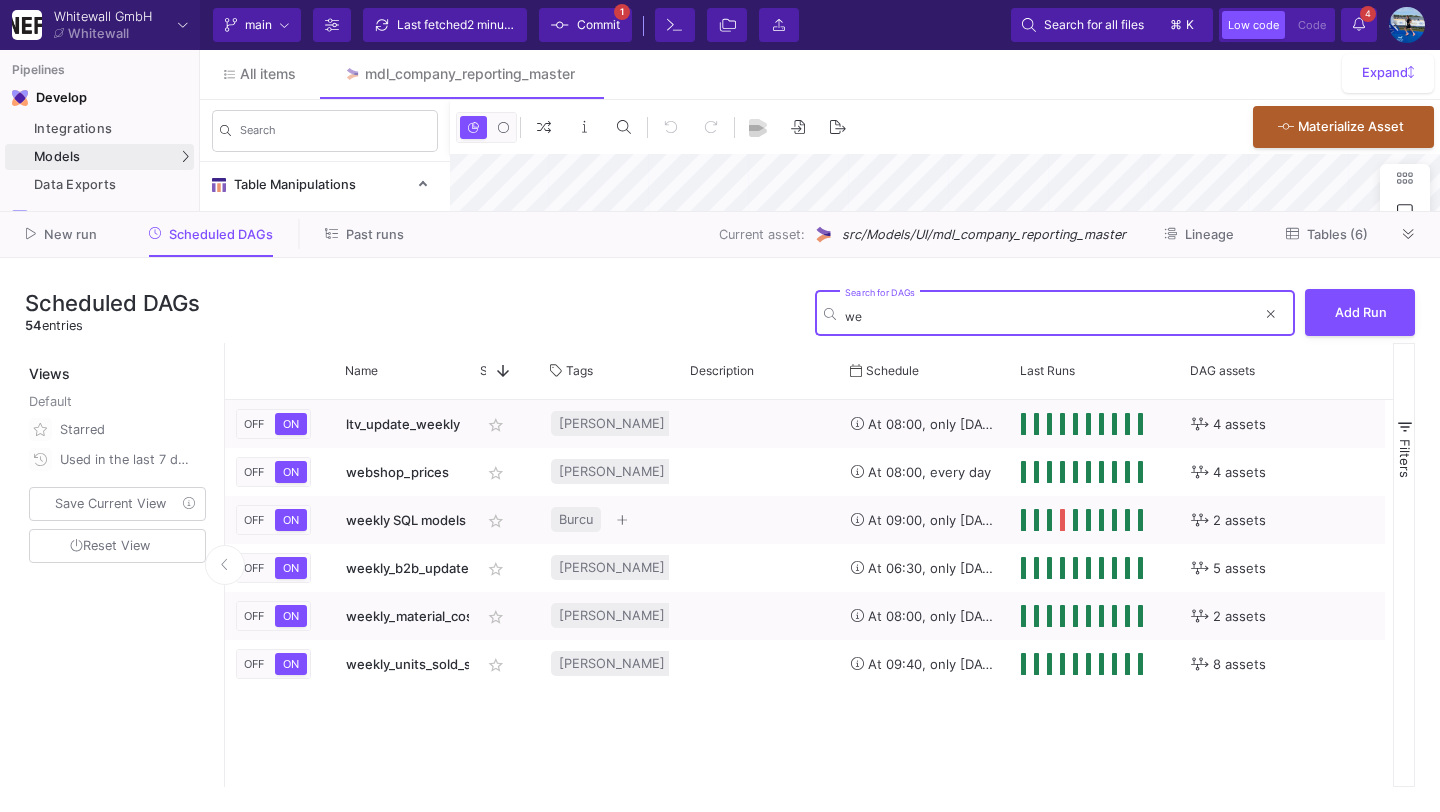 type on "-25" 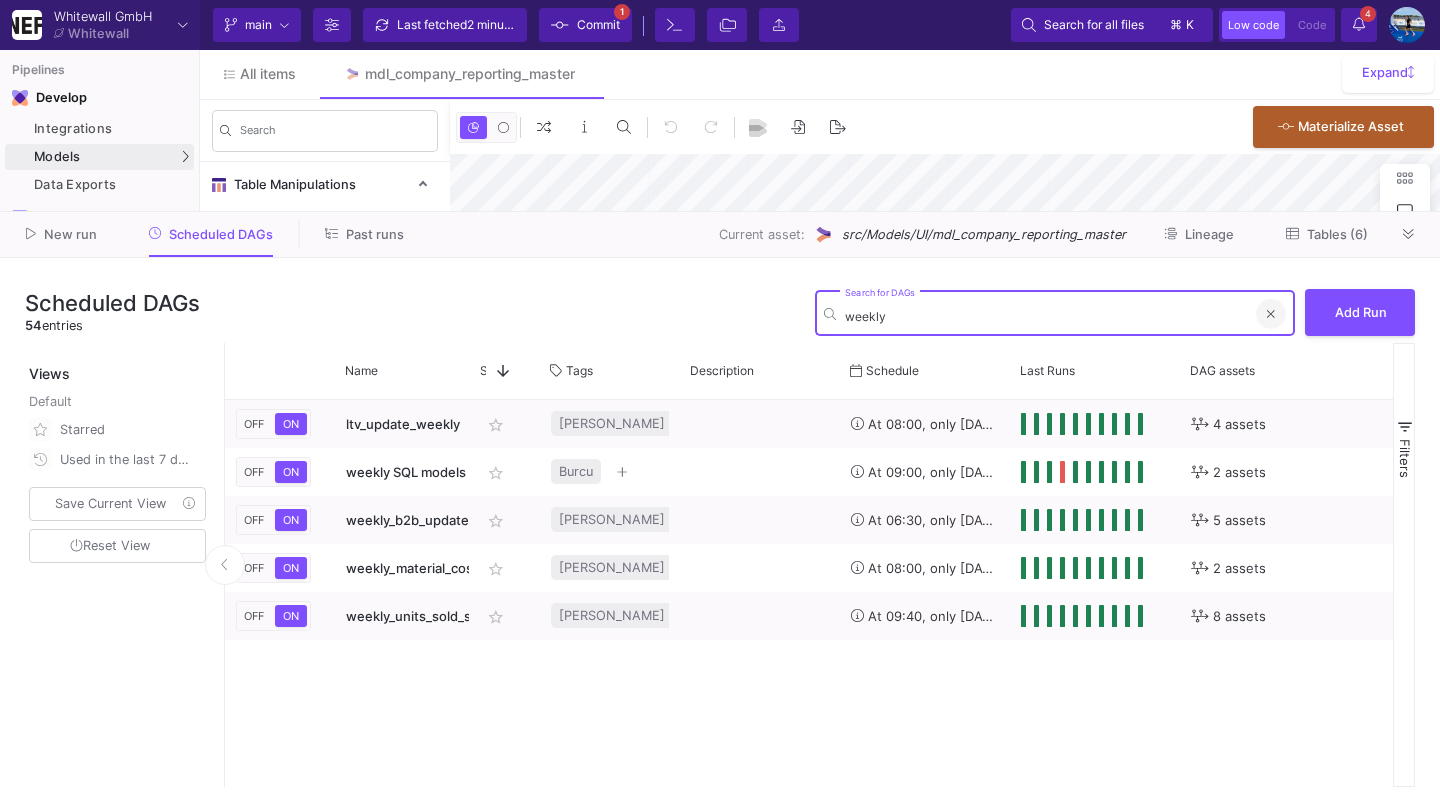 type on "weekly" 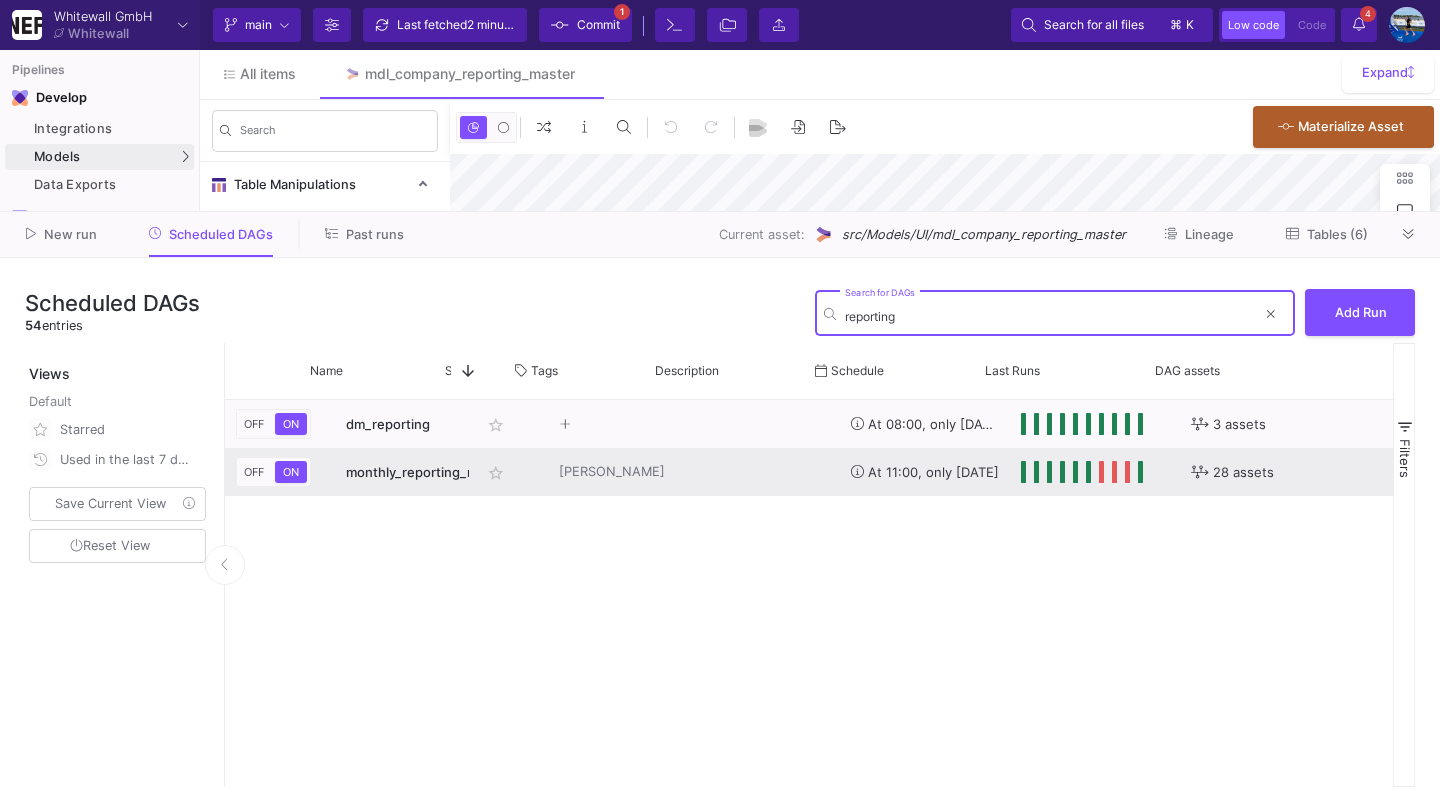 scroll, scrollTop: 0, scrollLeft: 238, axis: horizontal 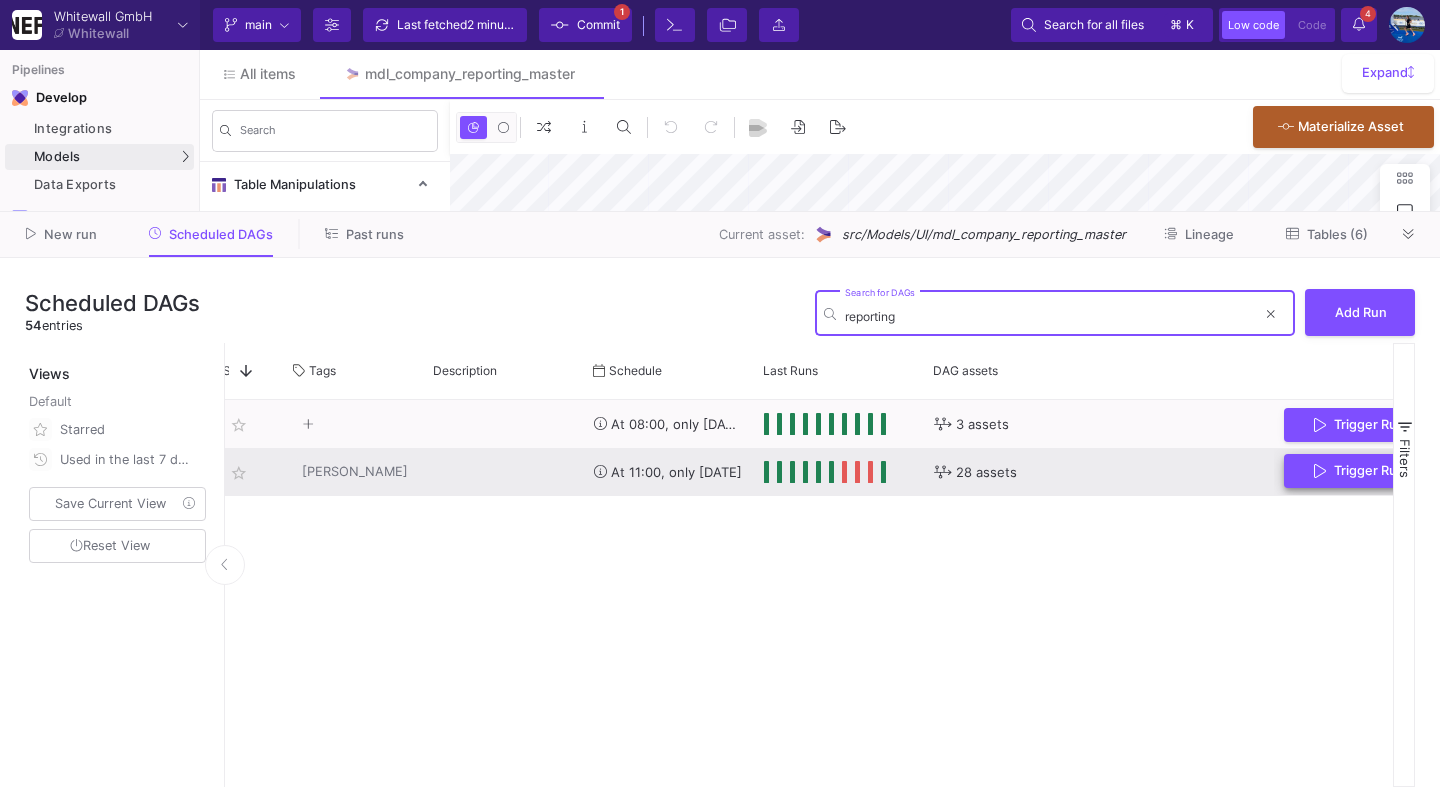 type on "reporting" 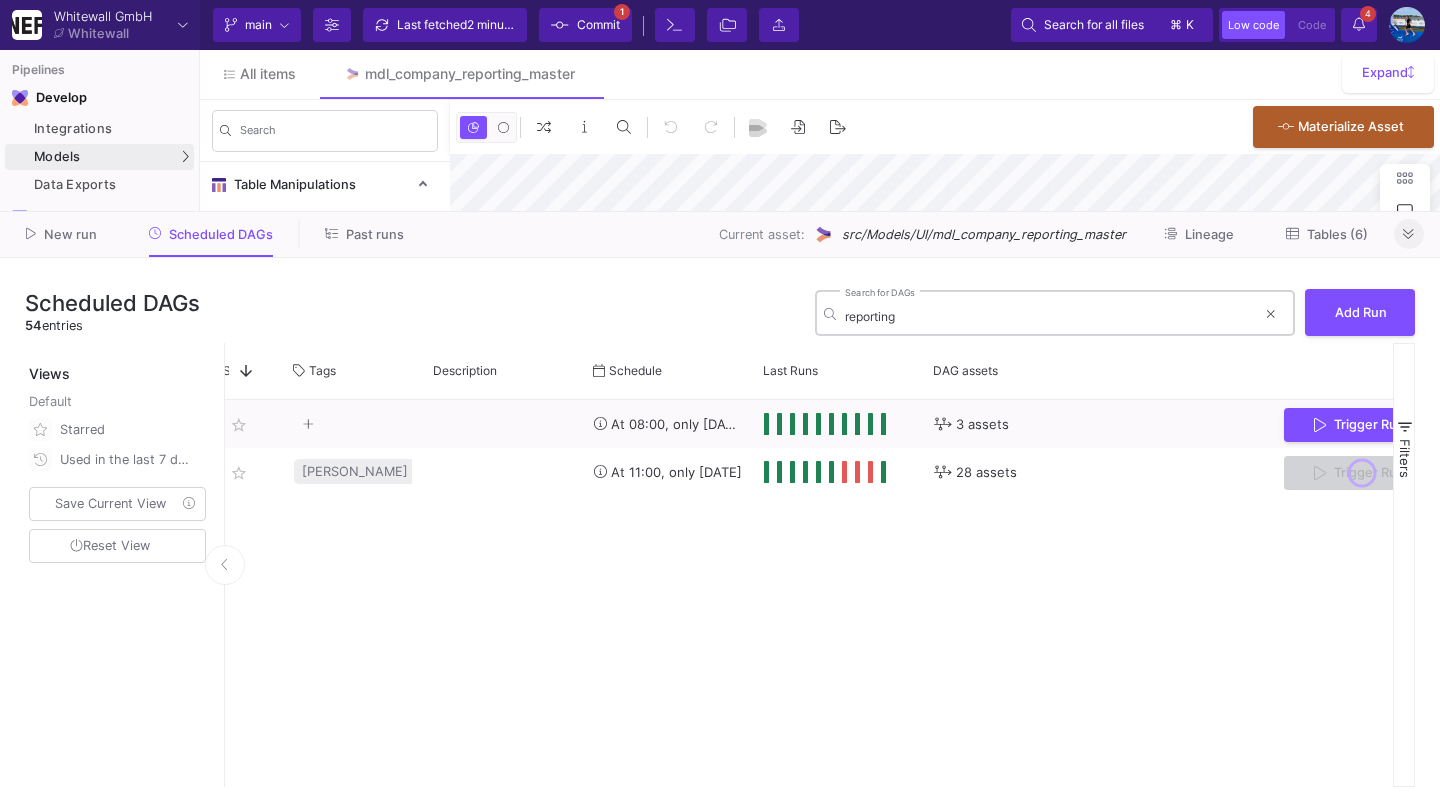 click 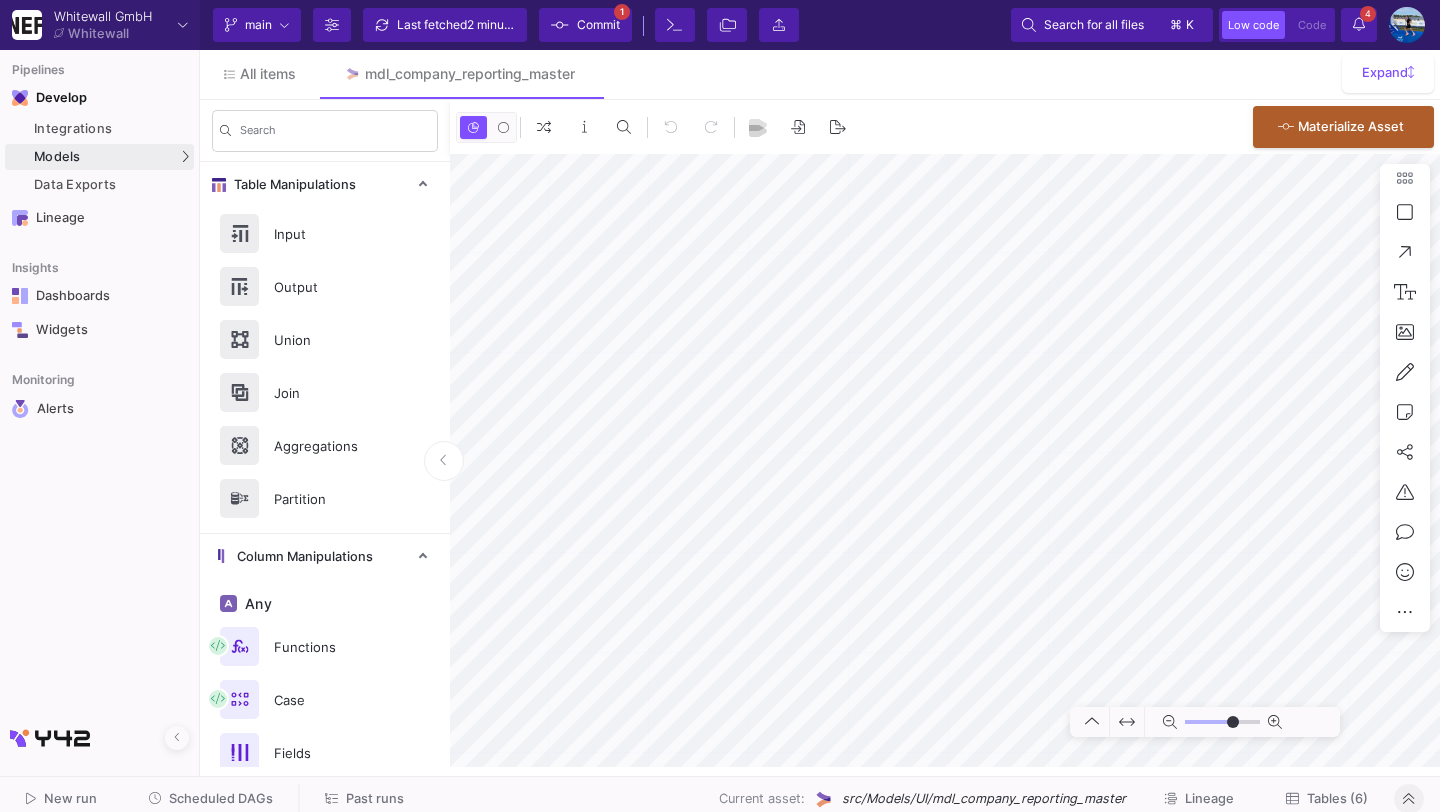 click 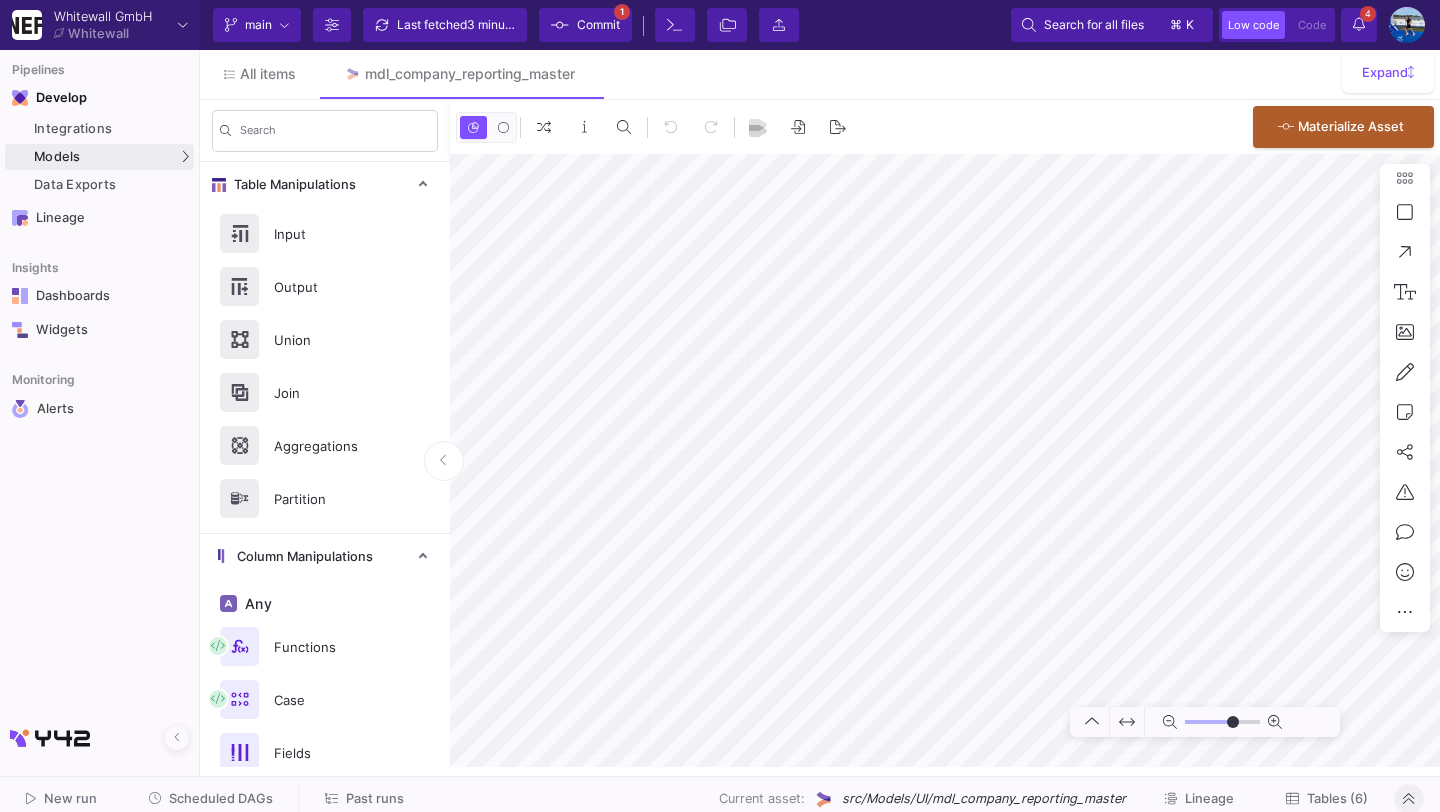 click 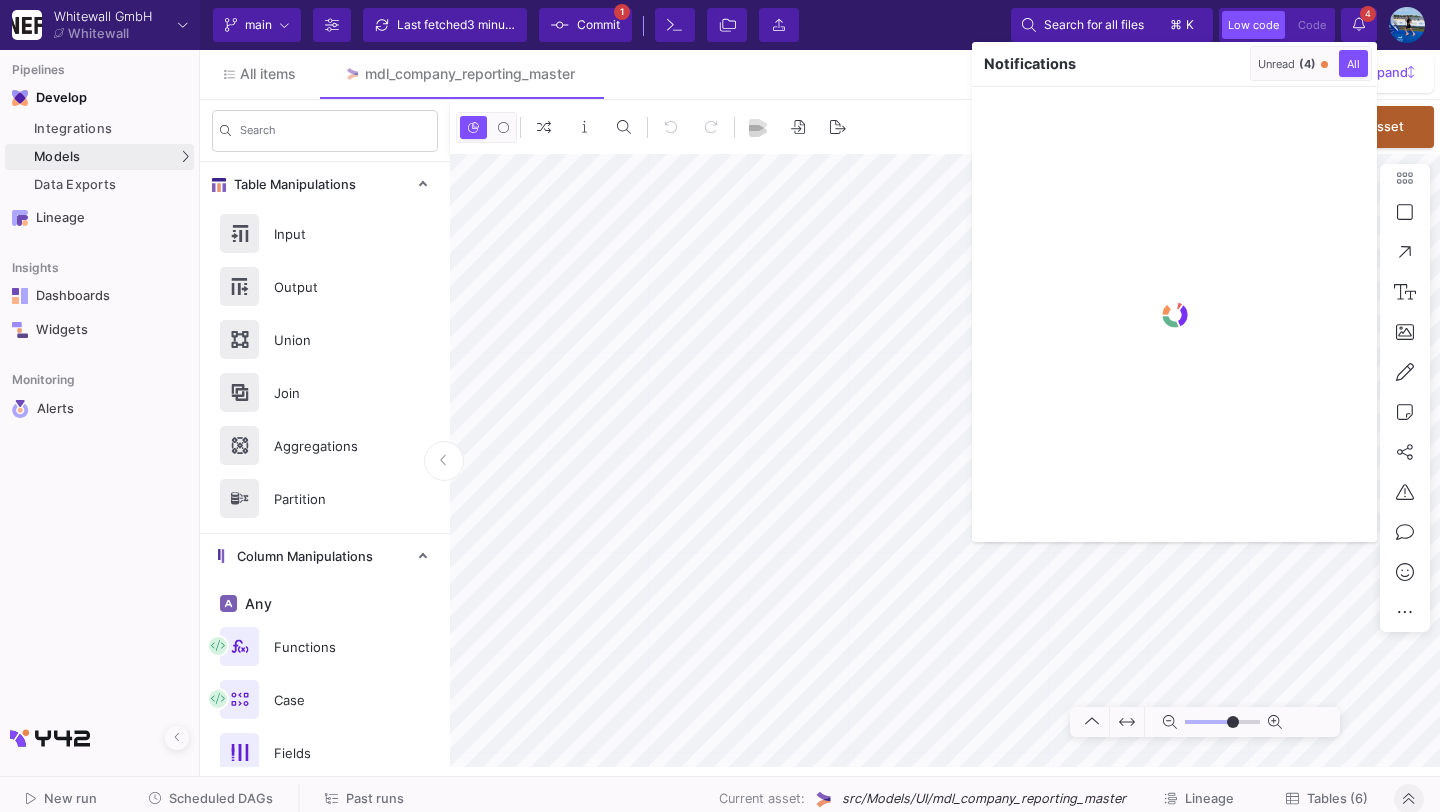 type on "-25" 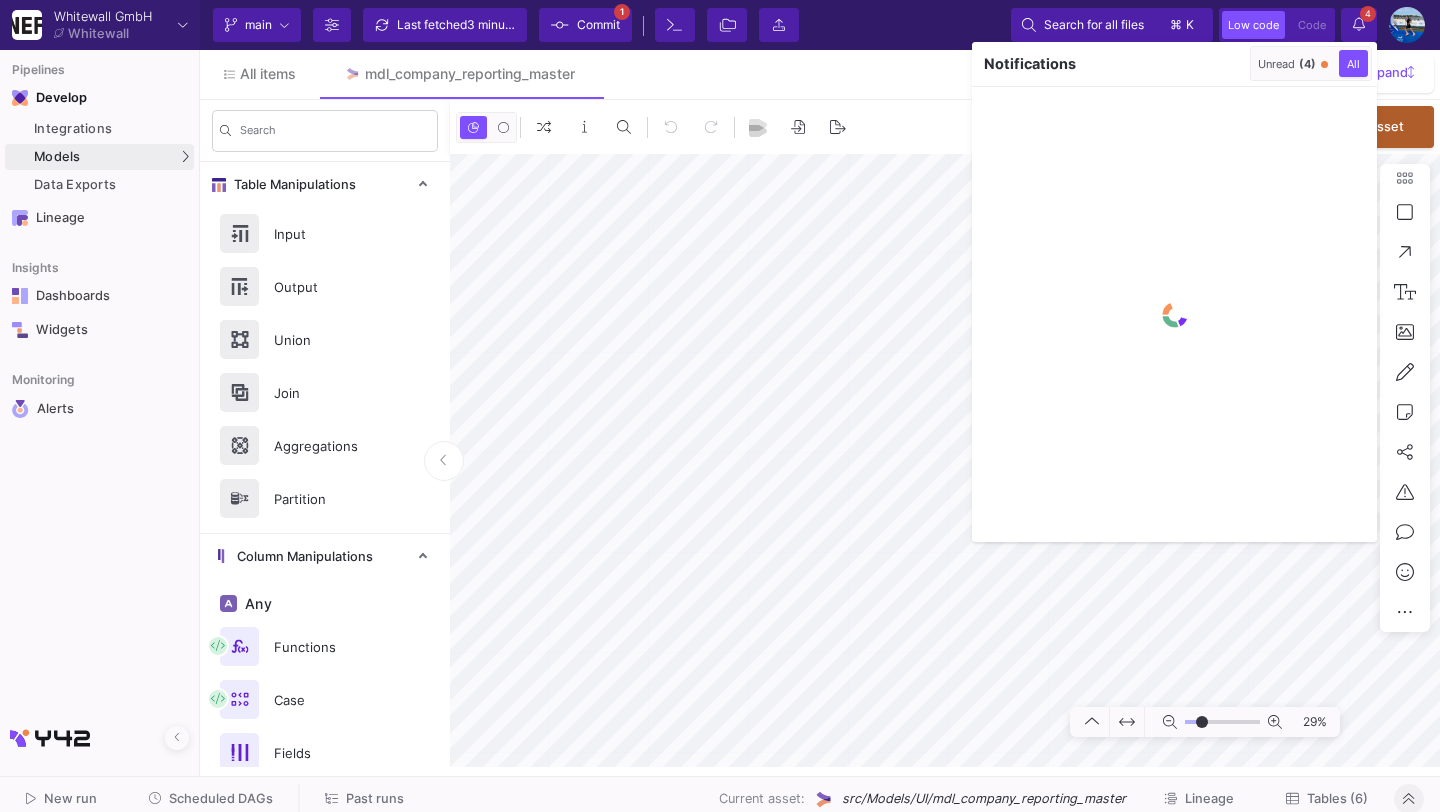 click on "Unread  (4)" at bounding box center (1287, 64) 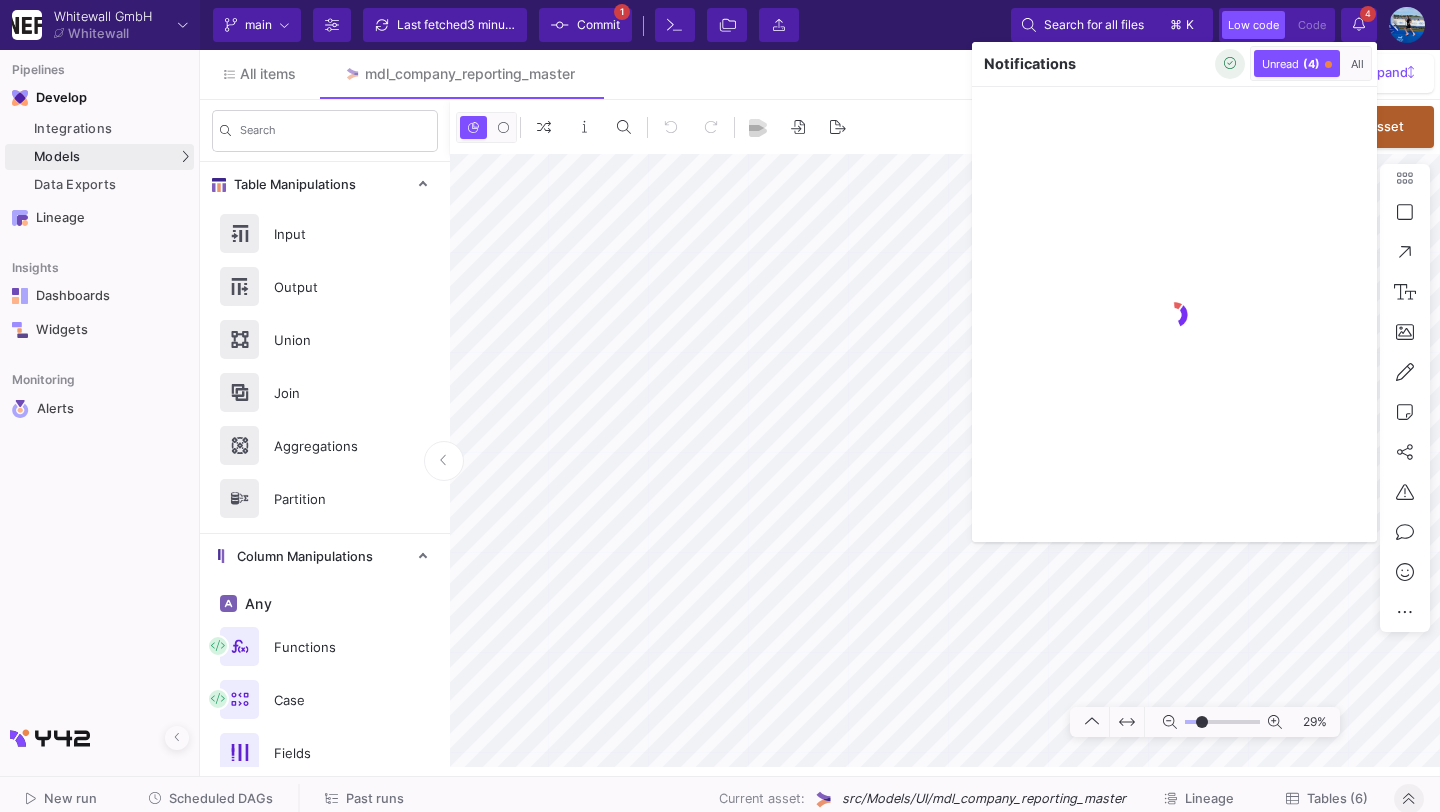 click 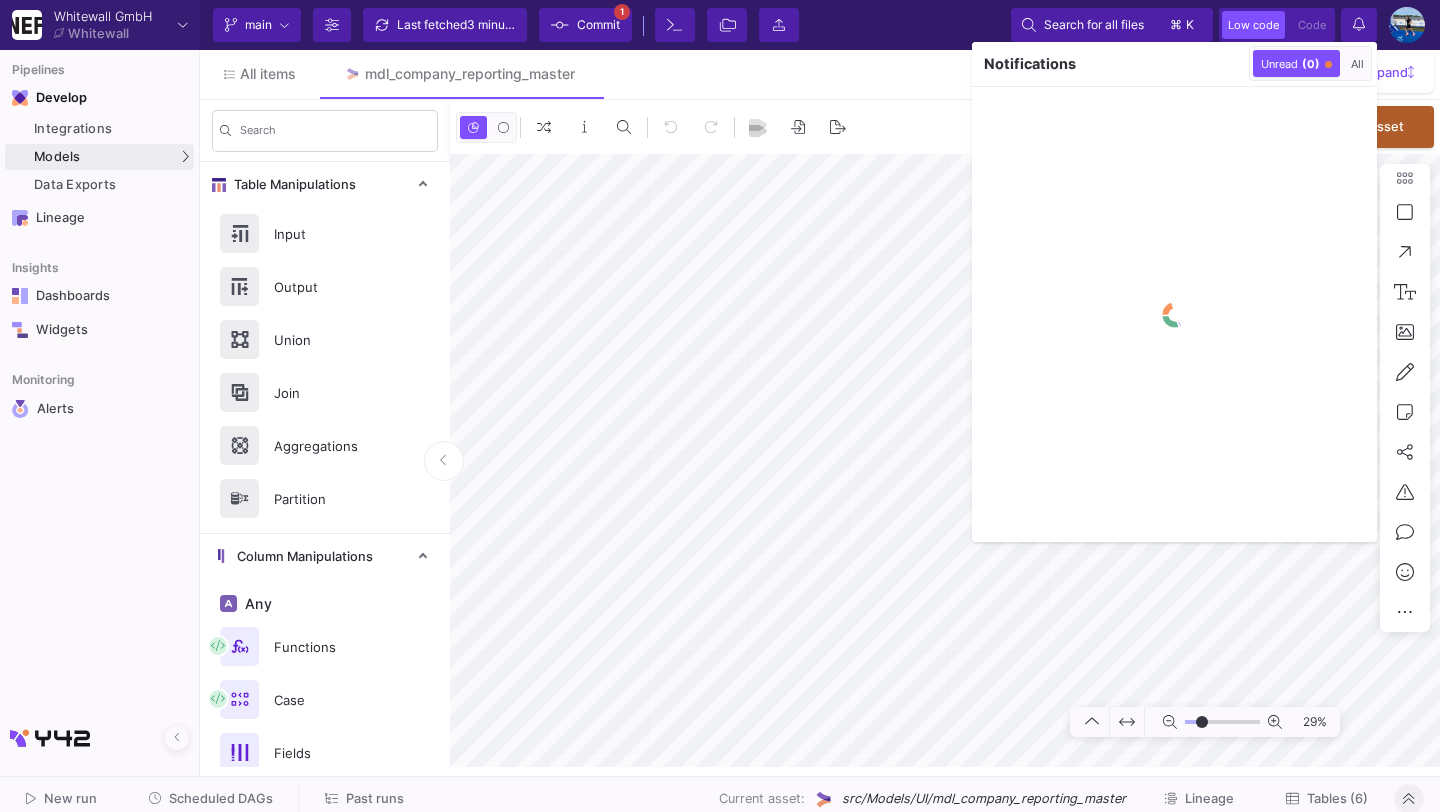 click at bounding box center (720, 406) 